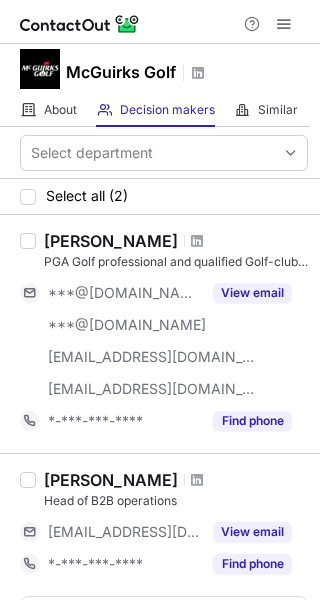 scroll, scrollTop: 0, scrollLeft: 0, axis: both 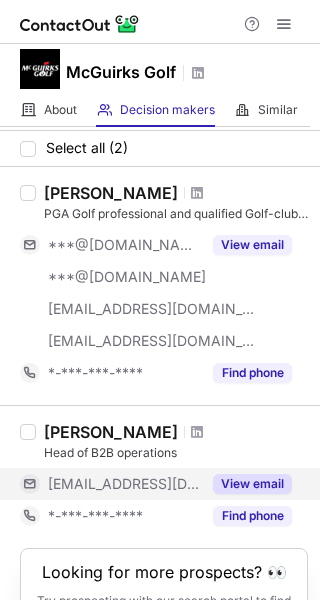 click on "View email" at bounding box center [252, 484] 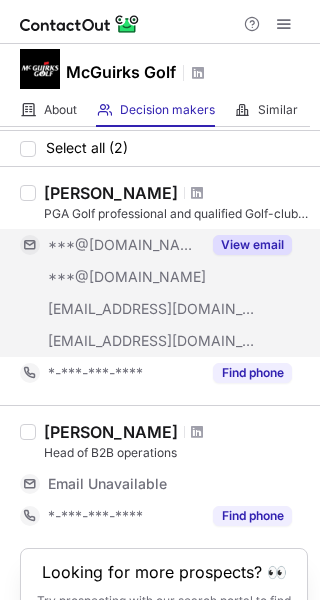 click on "View email" at bounding box center [252, 245] 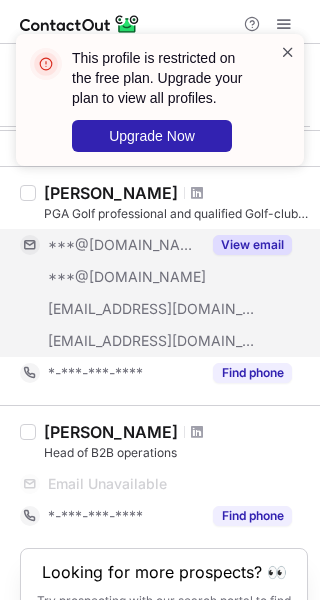 click at bounding box center (288, 52) 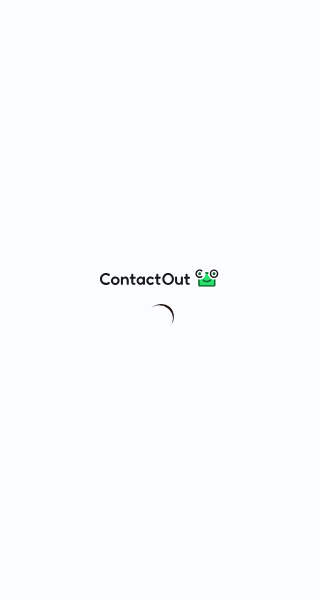 scroll, scrollTop: 0, scrollLeft: 0, axis: both 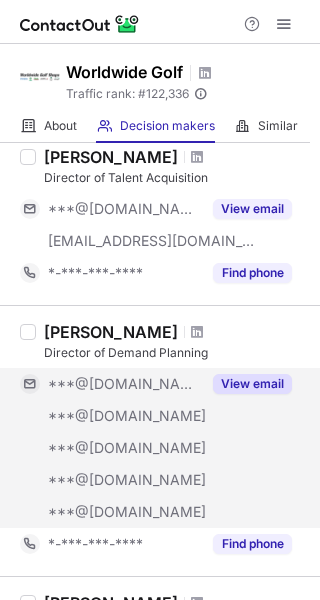 click on "View email" at bounding box center (252, 384) 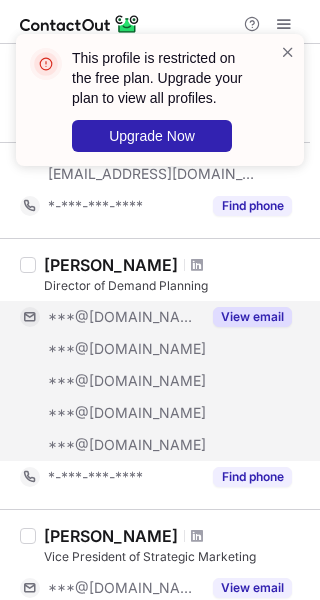 scroll, scrollTop: 300, scrollLeft: 0, axis: vertical 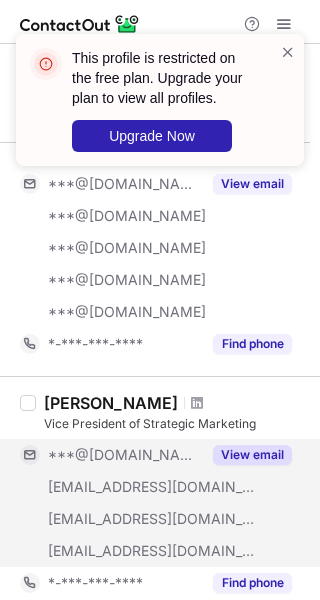 click on "View email" at bounding box center (252, 455) 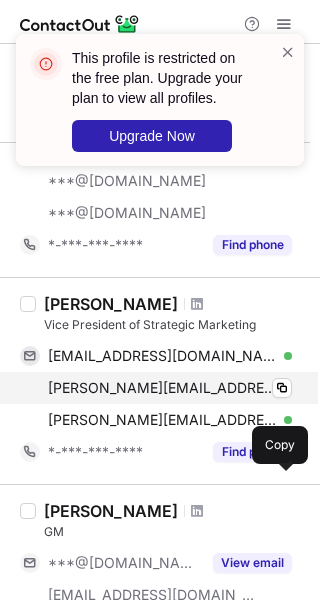 scroll, scrollTop: 400, scrollLeft: 0, axis: vertical 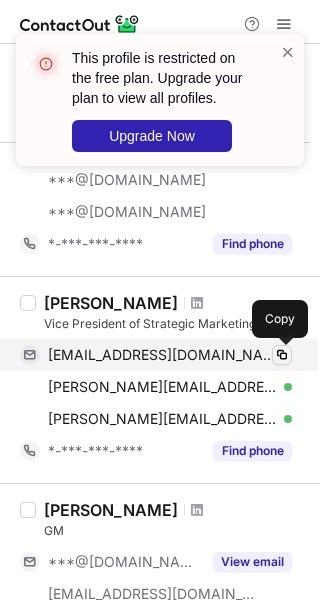 click at bounding box center (282, 355) 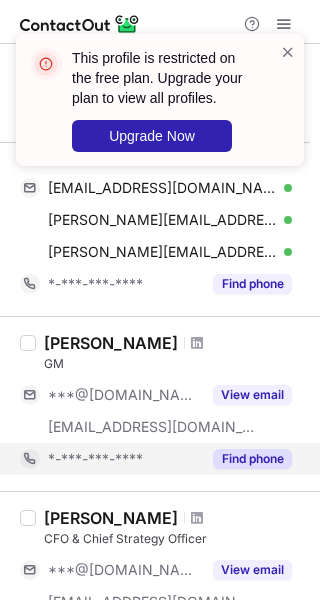 scroll, scrollTop: 600, scrollLeft: 0, axis: vertical 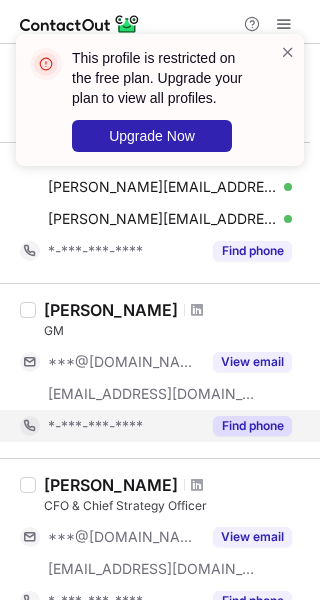 type 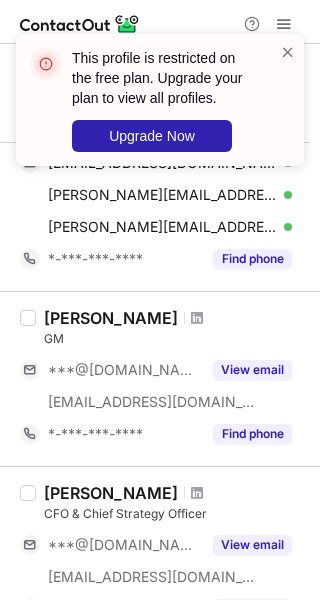 scroll, scrollTop: 600, scrollLeft: 0, axis: vertical 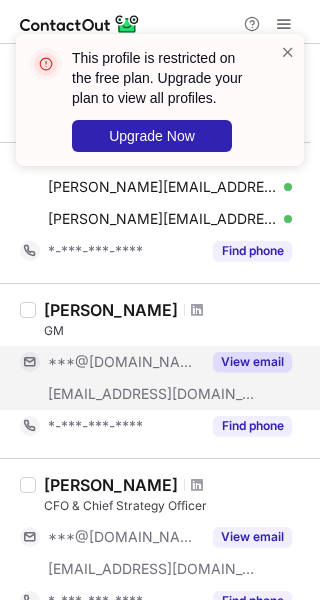 click on "View email" at bounding box center (252, 362) 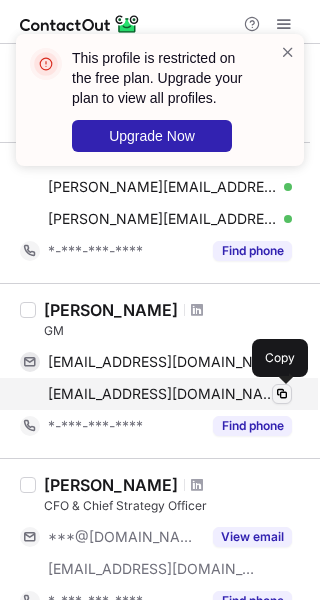 click at bounding box center [282, 394] 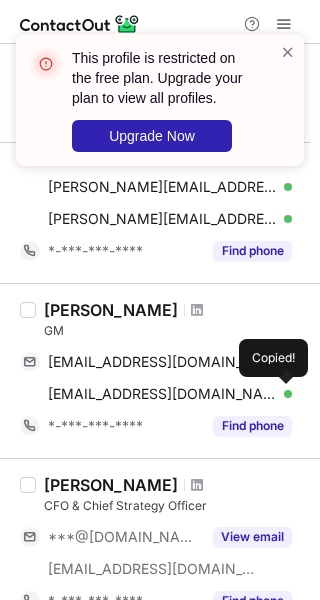 type 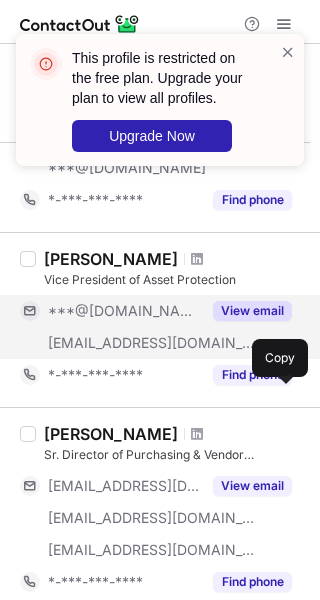 scroll, scrollTop: 1200, scrollLeft: 0, axis: vertical 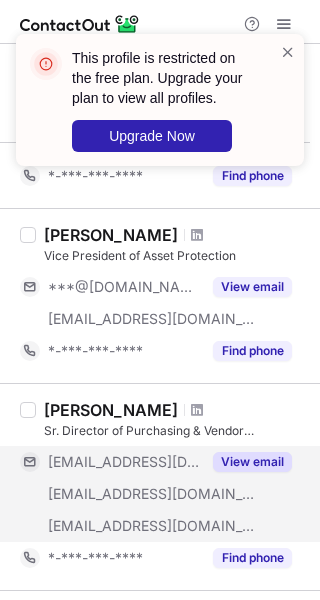 click on "View email" at bounding box center [252, 462] 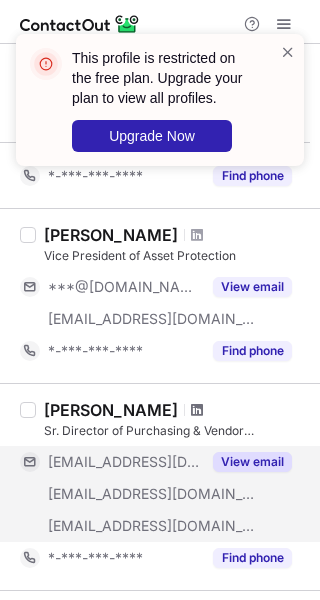 click at bounding box center (197, 410) 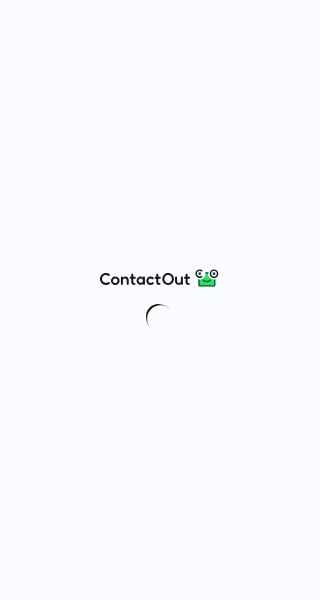 scroll, scrollTop: 0, scrollLeft: 0, axis: both 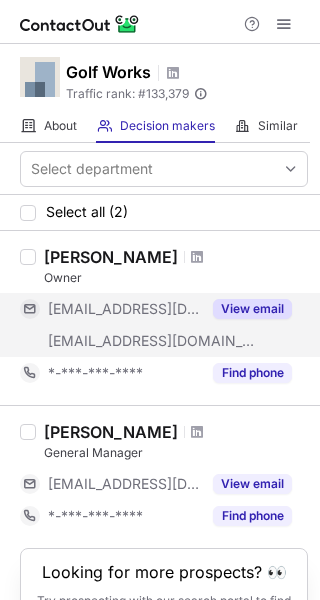 click on "View email" at bounding box center (252, 309) 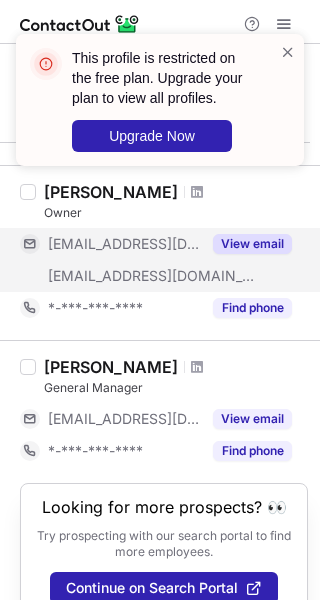scroll, scrollTop: 100, scrollLeft: 0, axis: vertical 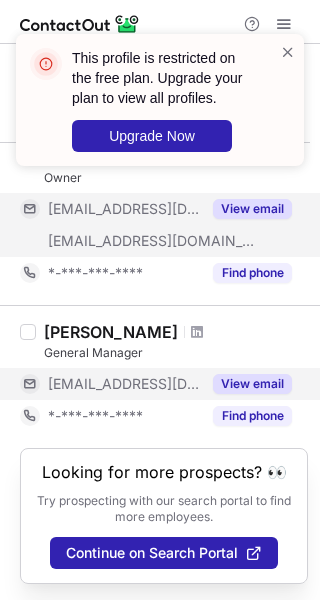 click on "View email" at bounding box center [252, 384] 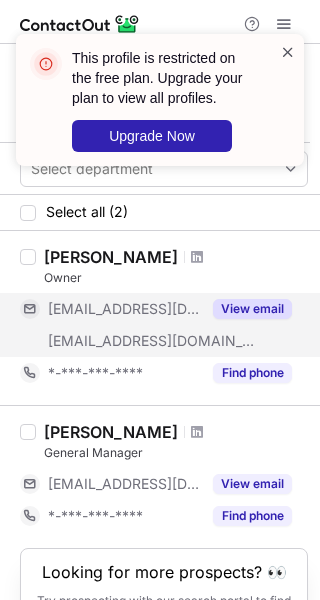click at bounding box center (288, 52) 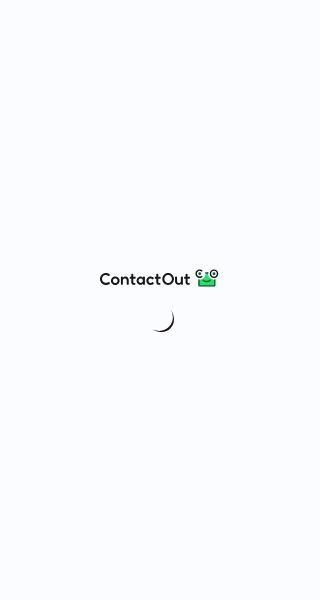 scroll, scrollTop: 0, scrollLeft: 0, axis: both 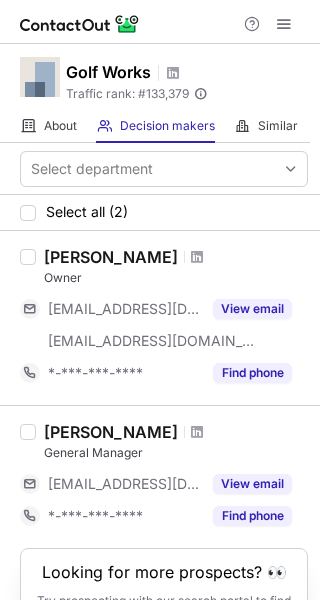 copy on "[PERSON_NAME]" 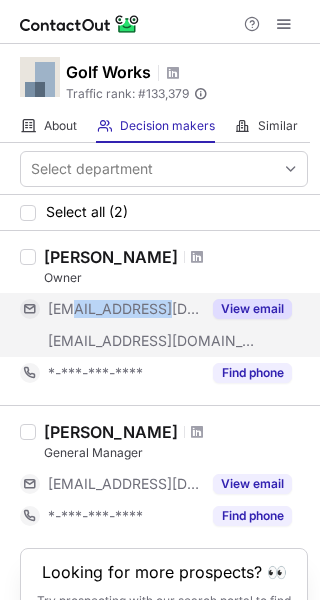 copy on "@bigpond.com" 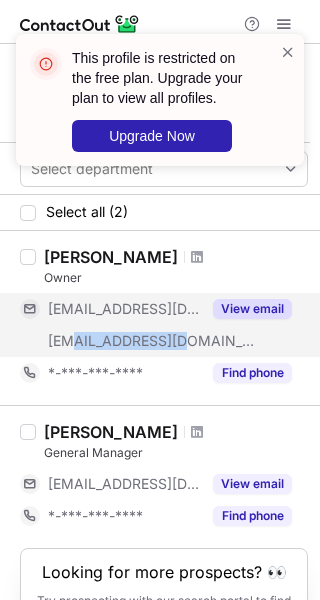 drag, startPoint x: 191, startPoint y: 341, endPoint x: 70, endPoint y: 347, distance: 121.14867 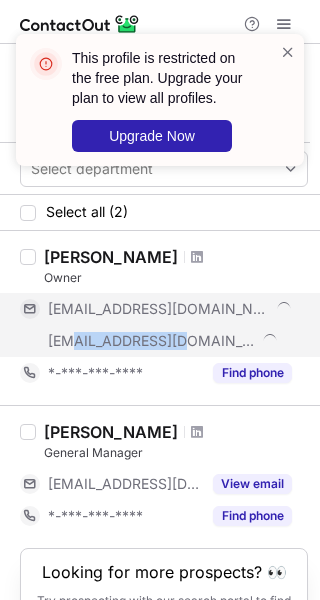 copy on "@golfworks.com" 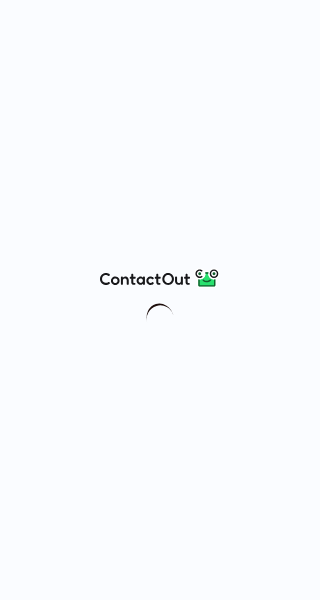 scroll, scrollTop: 0, scrollLeft: 0, axis: both 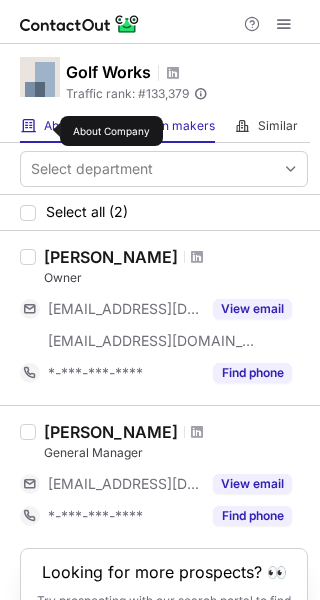 click on "About" at bounding box center [60, 126] 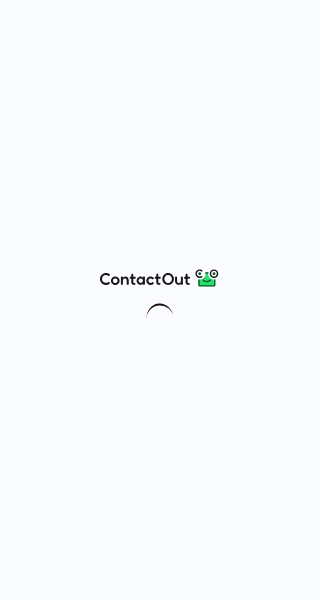 scroll, scrollTop: 0, scrollLeft: 0, axis: both 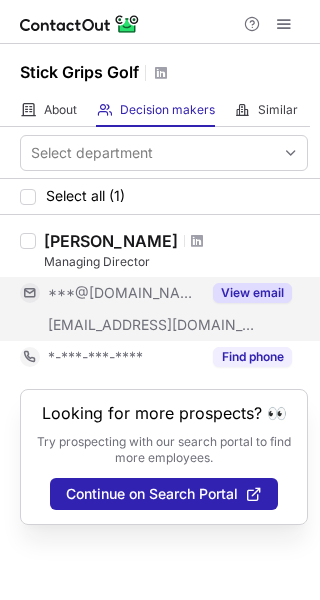 click on "View email" at bounding box center [252, 293] 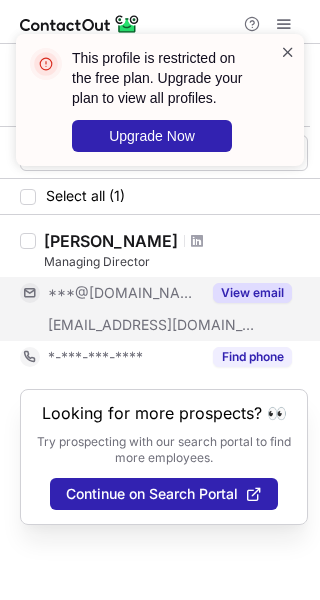 click at bounding box center (288, 52) 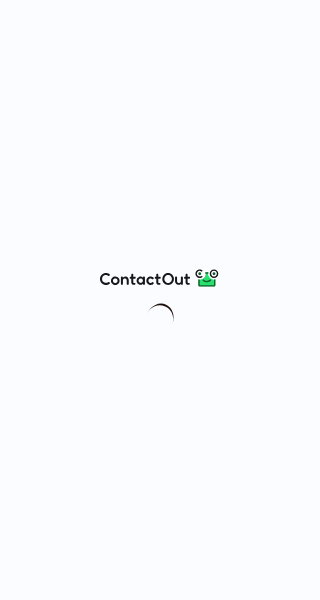 scroll, scrollTop: 0, scrollLeft: 0, axis: both 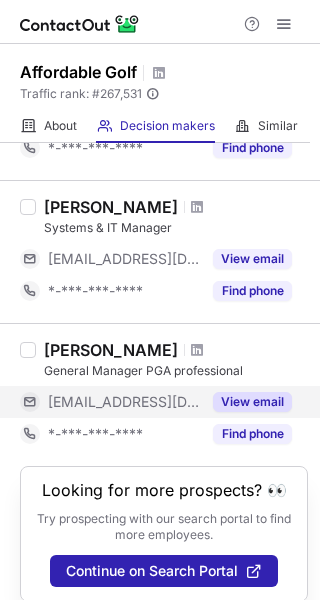 click on "View email" at bounding box center [252, 402] 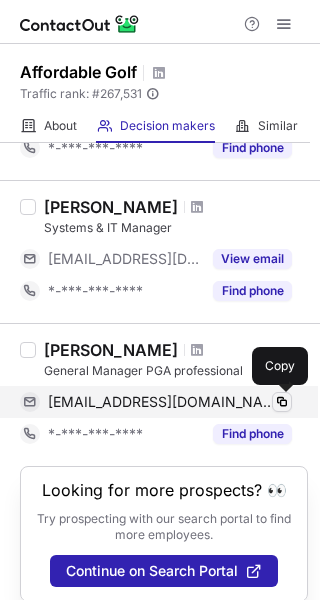 click at bounding box center (282, 402) 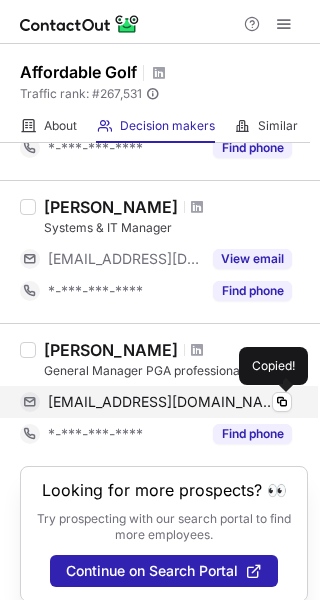 type 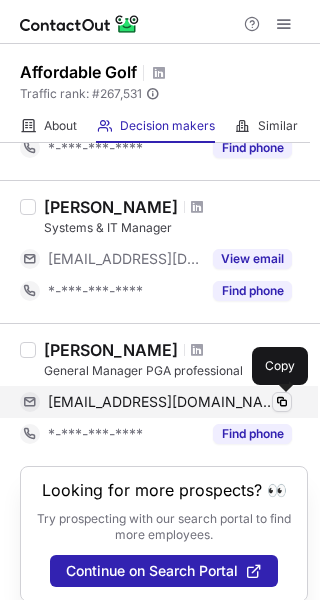 click at bounding box center [282, 402] 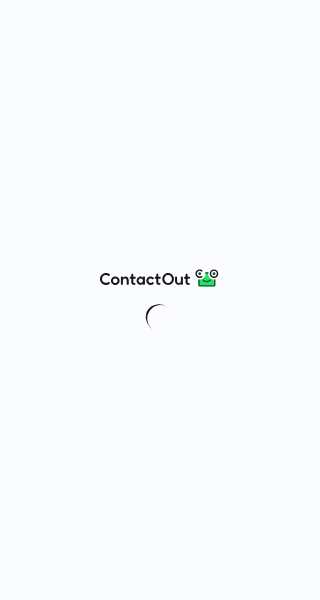 scroll, scrollTop: 0, scrollLeft: 0, axis: both 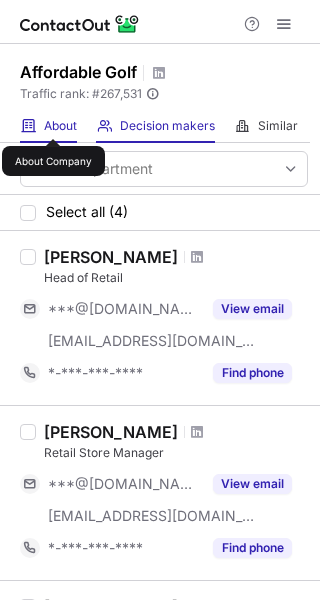 click on "About" at bounding box center [60, 126] 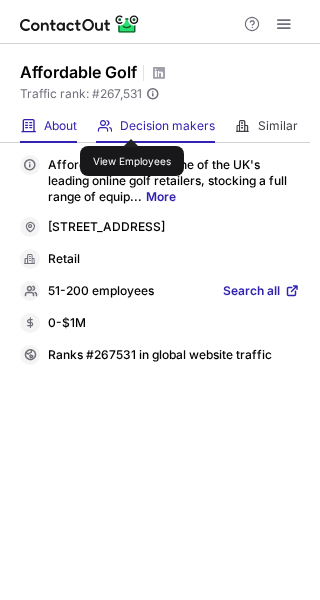 click on "Decision makers" at bounding box center [167, 126] 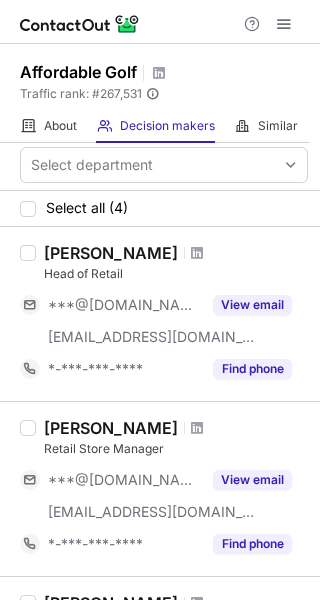 scroll, scrollTop: 0, scrollLeft: 0, axis: both 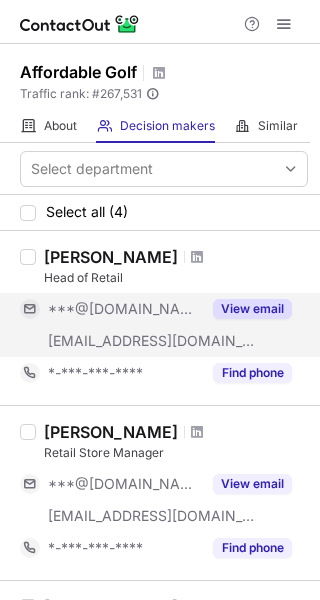 click on "View email" at bounding box center (252, 309) 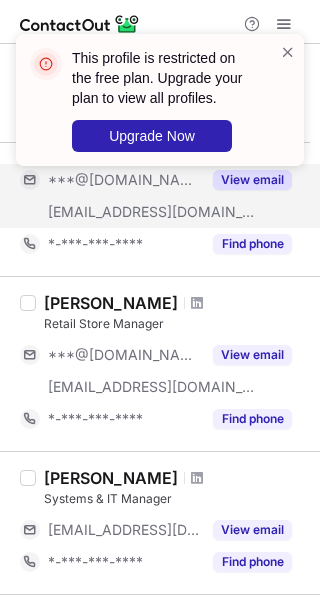 scroll, scrollTop: 0, scrollLeft: 0, axis: both 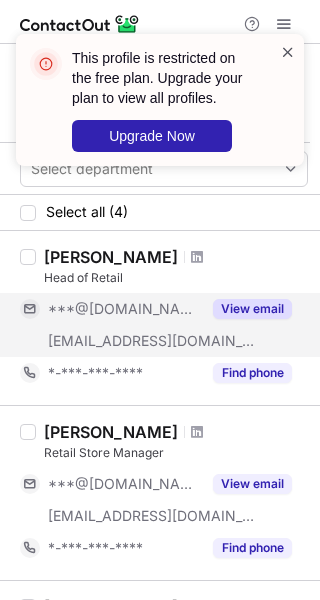 click at bounding box center (288, 52) 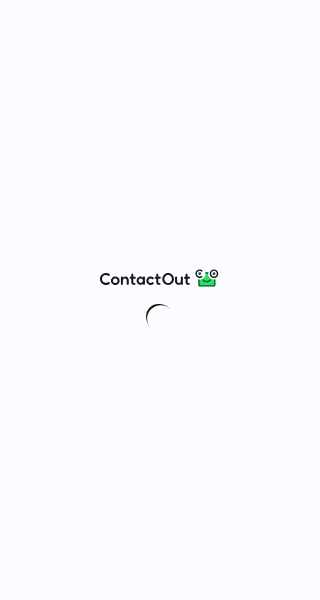 scroll, scrollTop: 0, scrollLeft: 0, axis: both 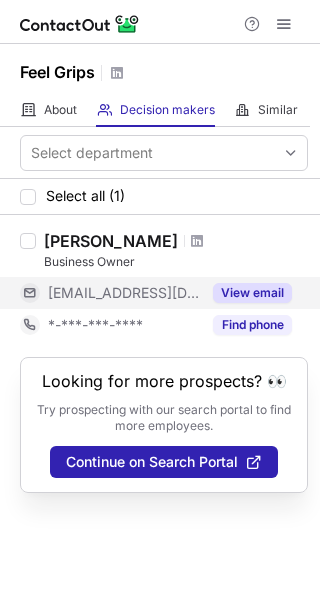 click on "View email" at bounding box center [252, 293] 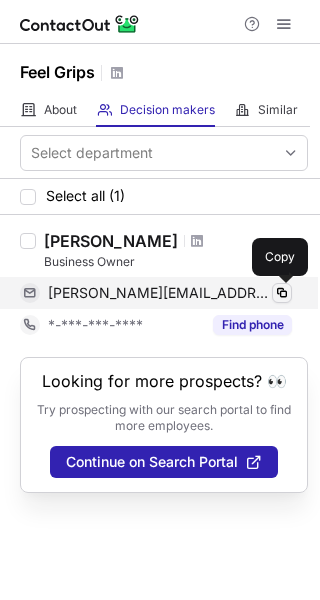click at bounding box center [282, 293] 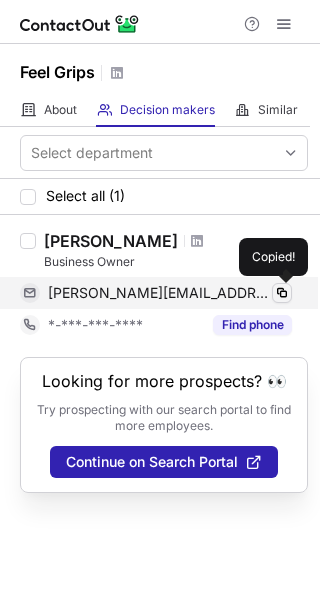 type 